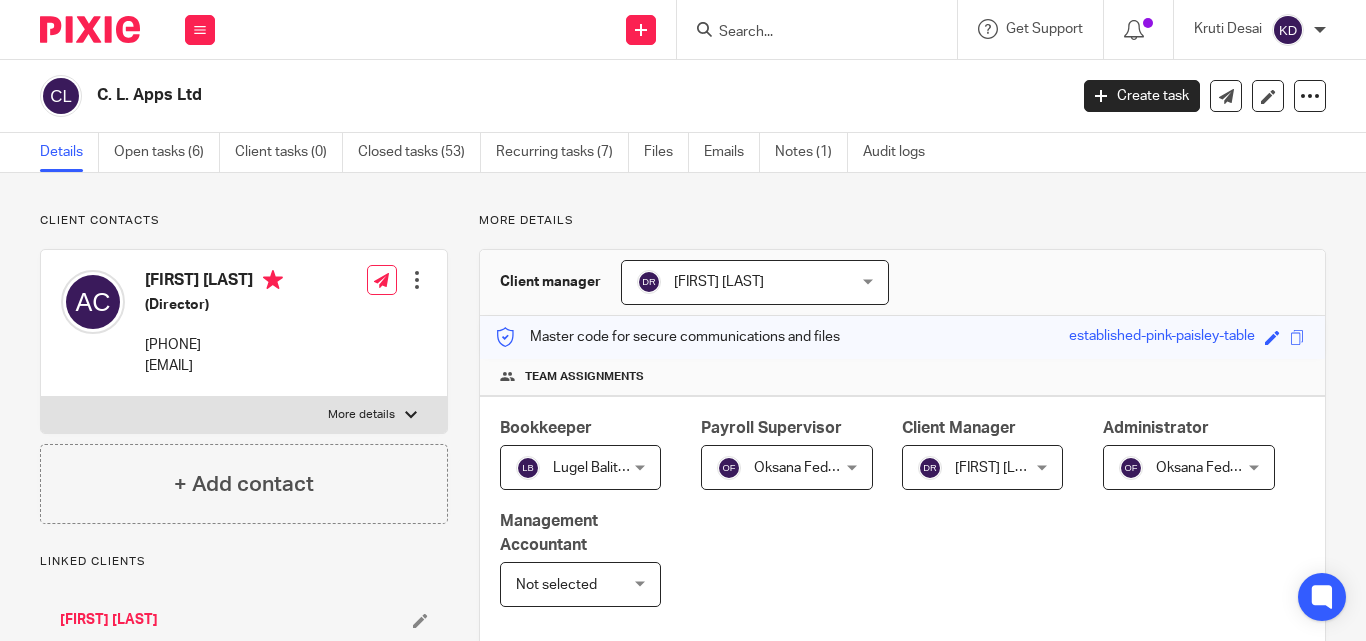 scroll, scrollTop: 0, scrollLeft: 0, axis: both 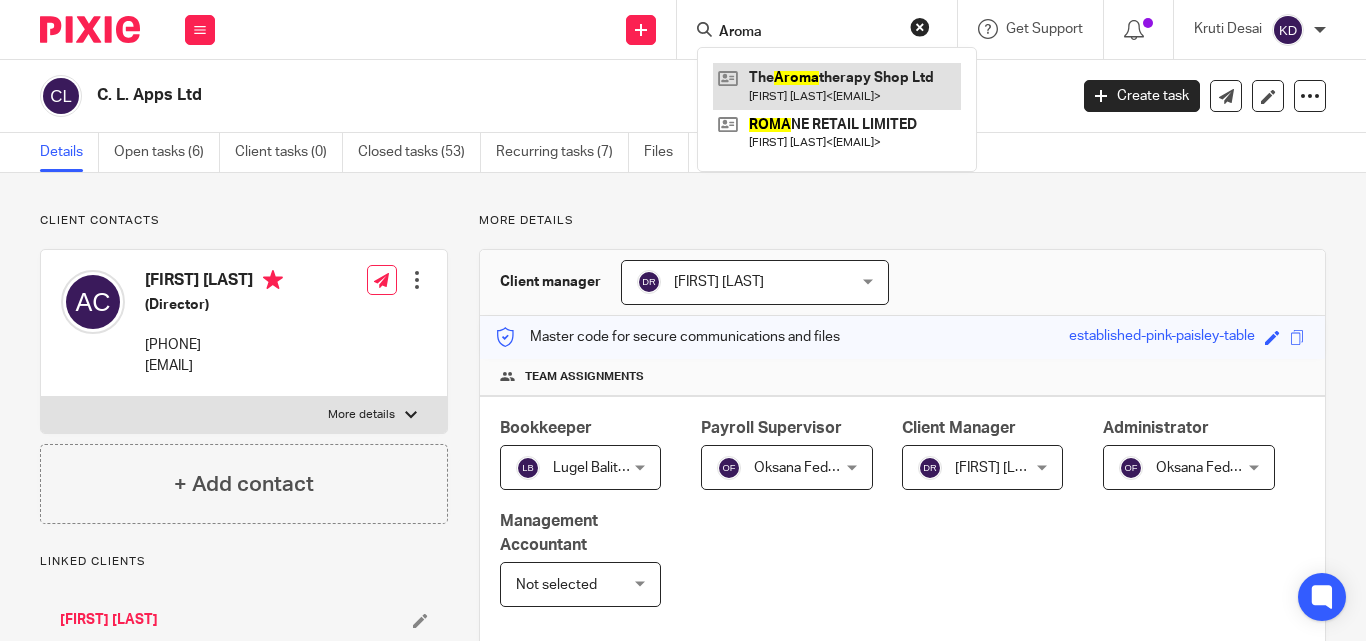type on "Aroma" 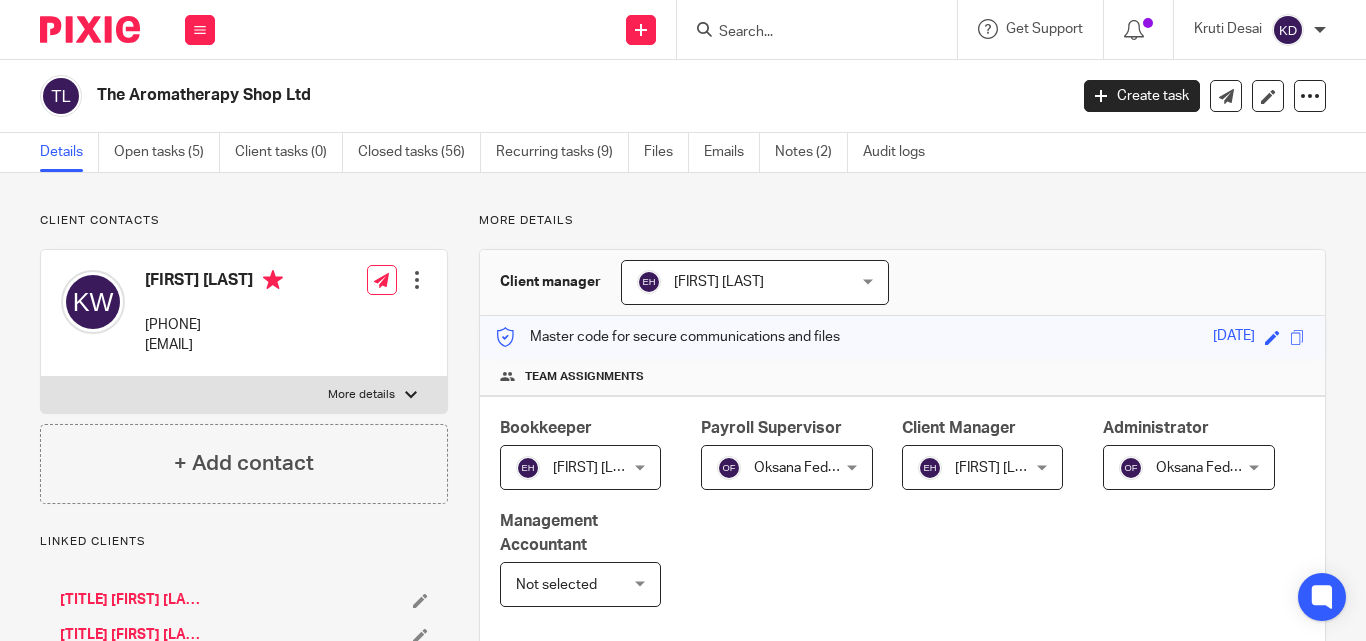 scroll, scrollTop: 0, scrollLeft: 0, axis: both 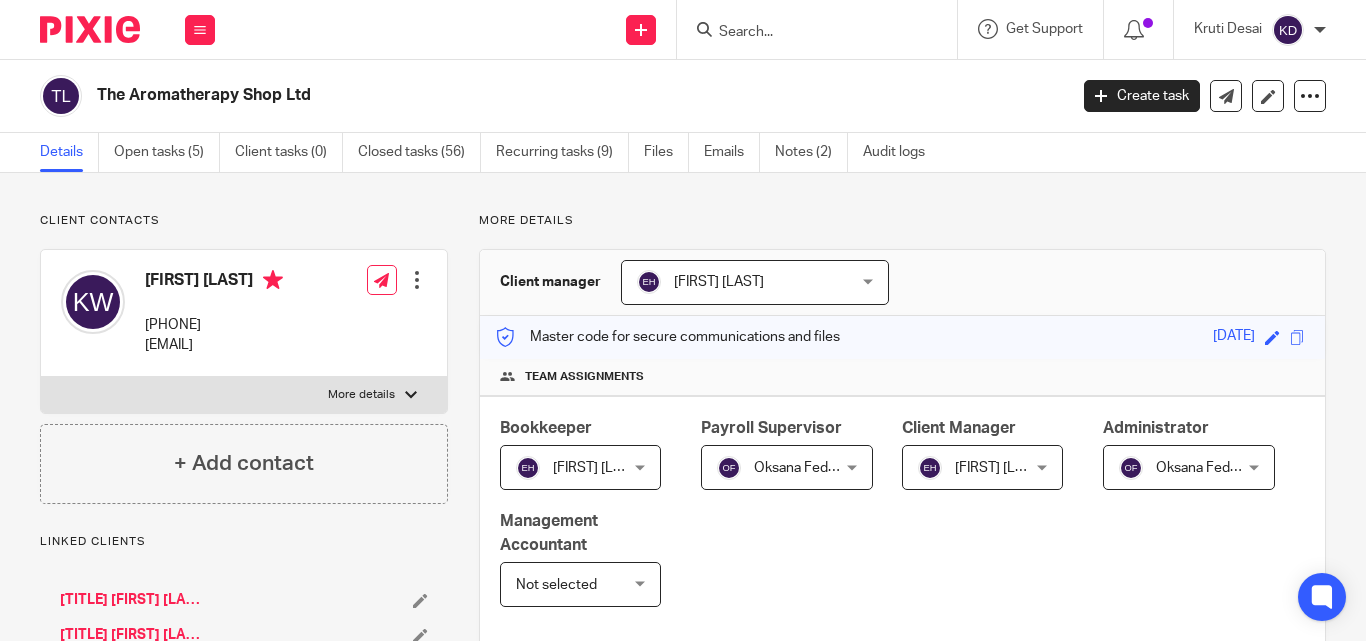 click at bounding box center (807, 33) 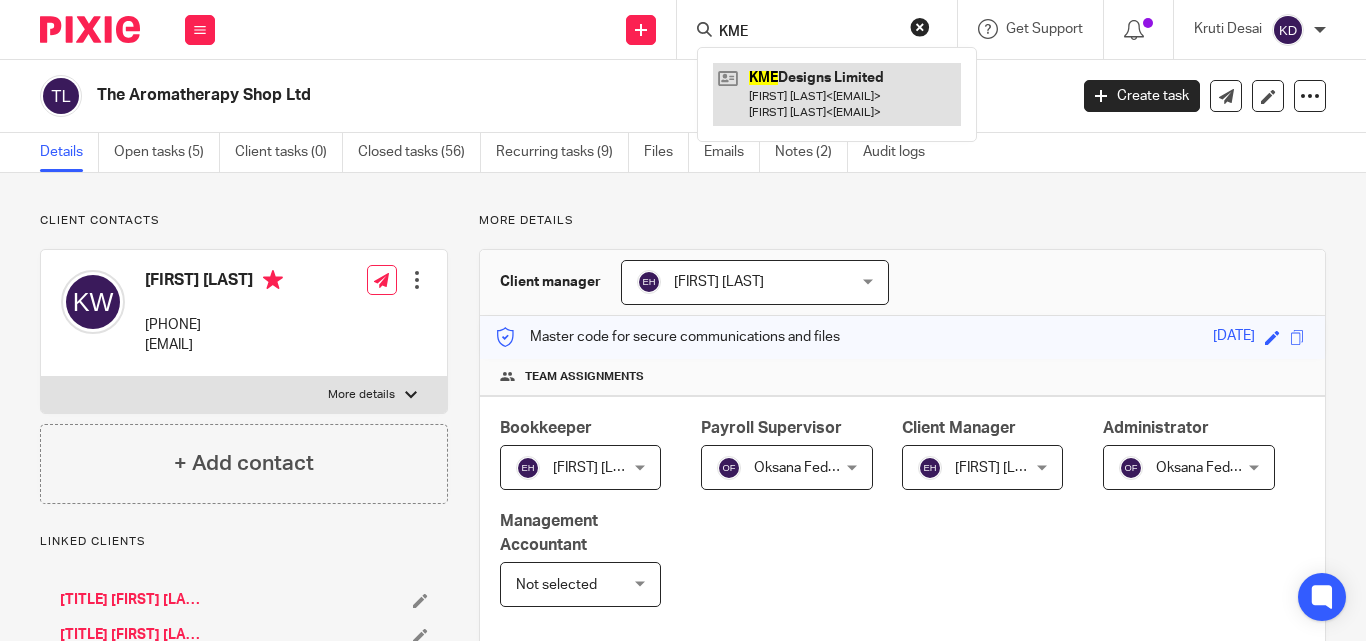 type on "KME" 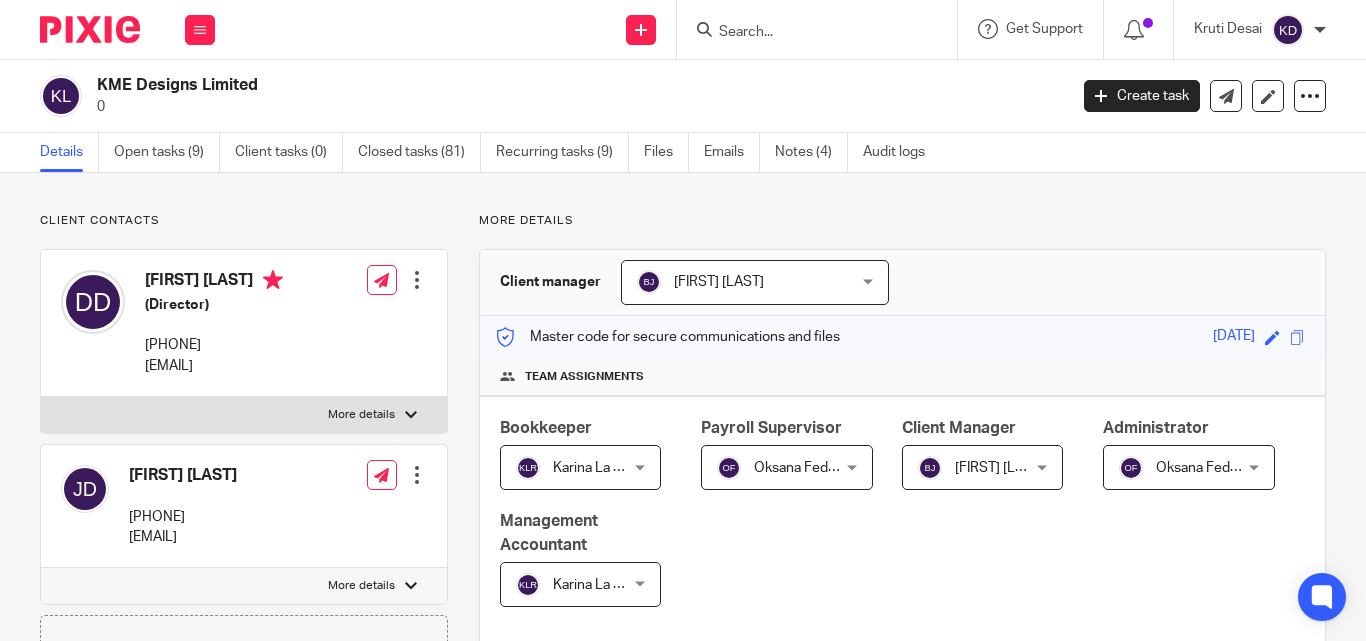 scroll, scrollTop: 0, scrollLeft: 0, axis: both 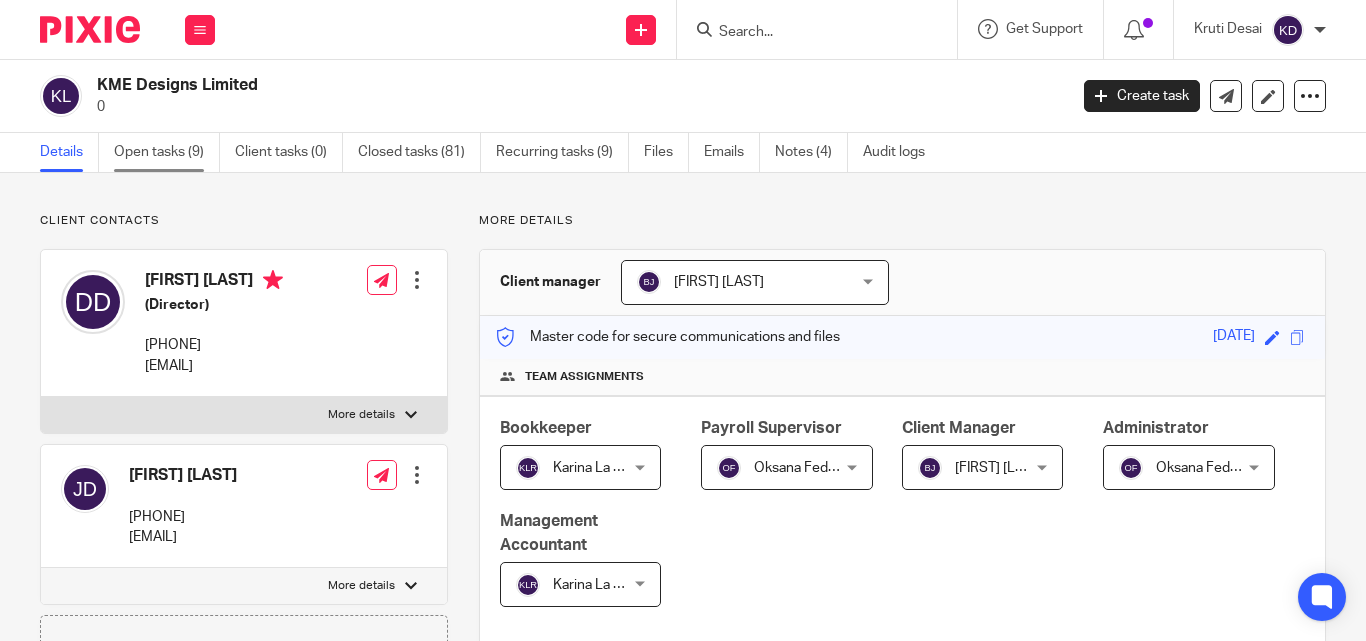 click on "Open tasks (9)" at bounding box center (167, 152) 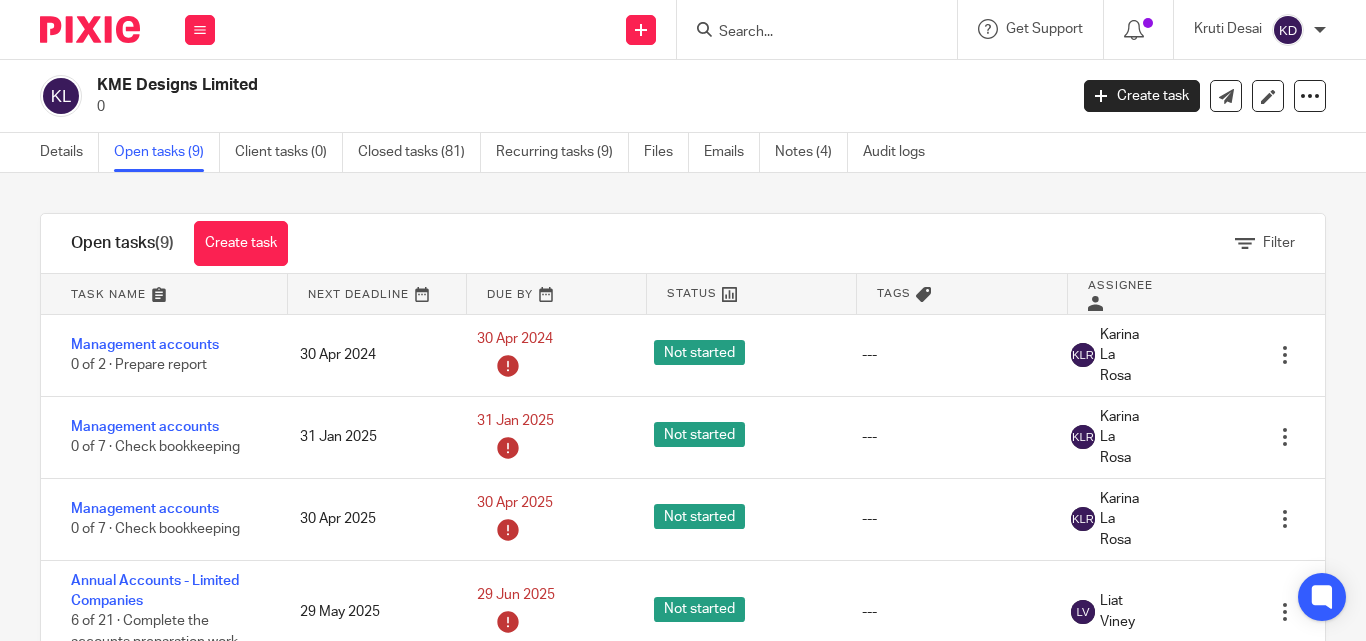 scroll, scrollTop: 0, scrollLeft: 0, axis: both 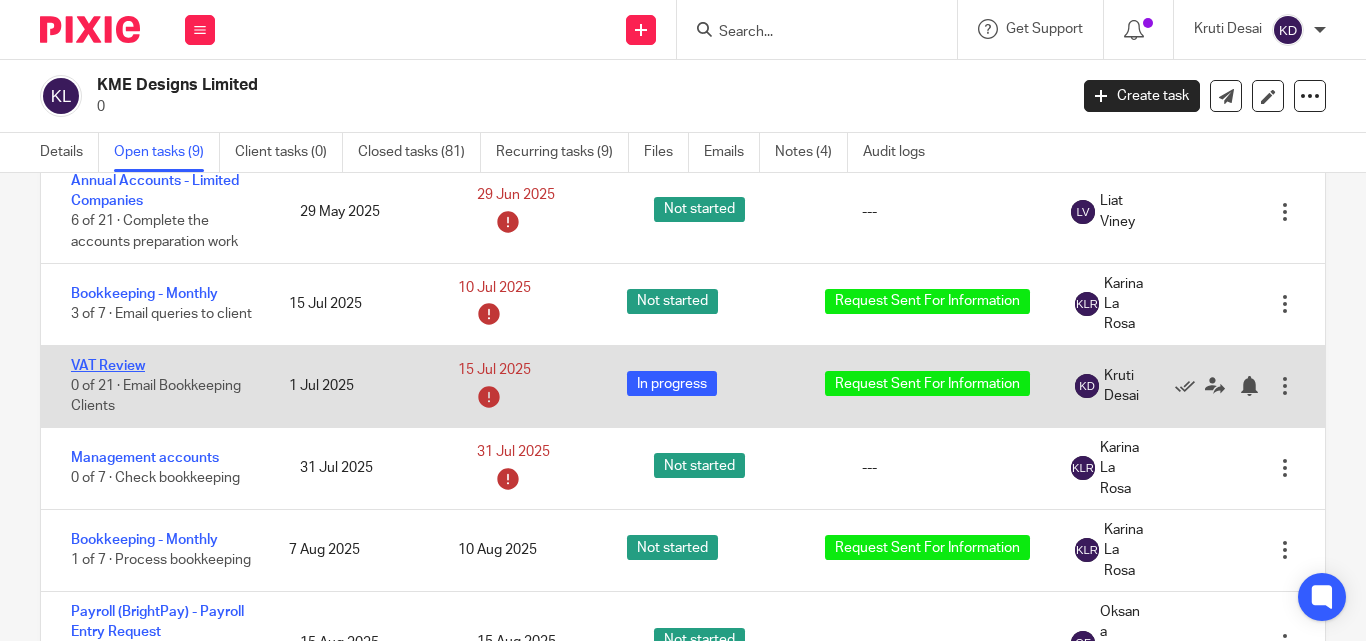 click on "VAT Review" at bounding box center [108, 366] 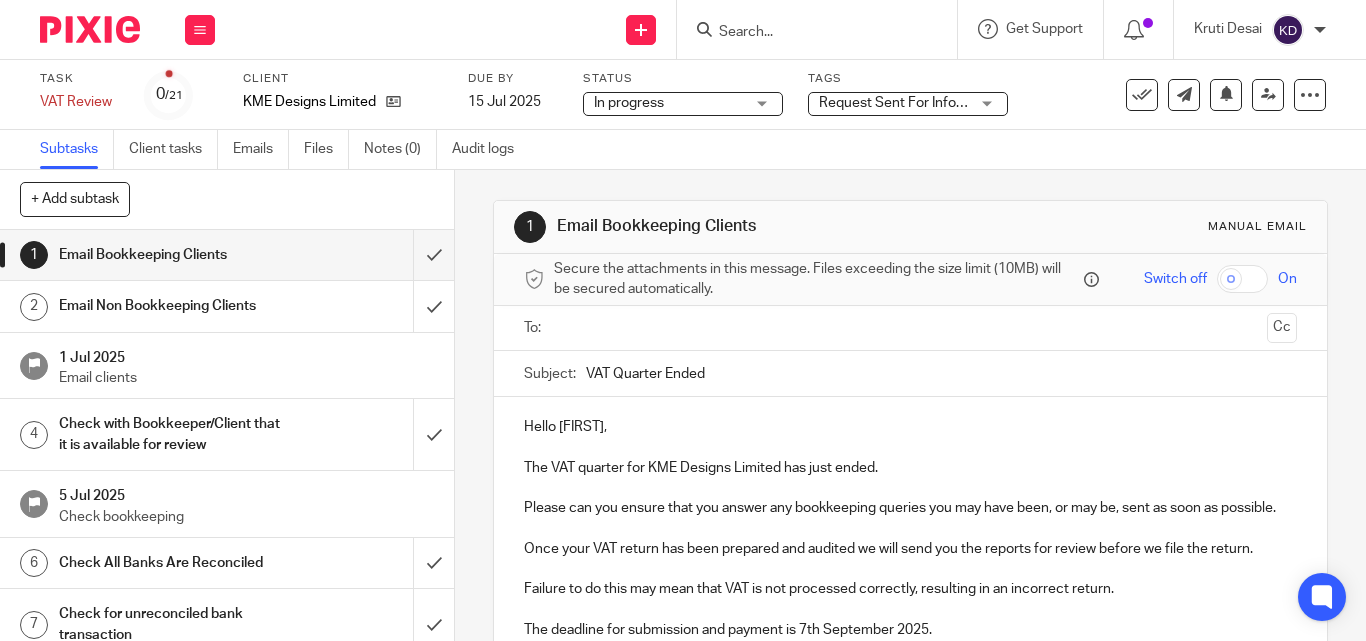 scroll, scrollTop: 0, scrollLeft: 0, axis: both 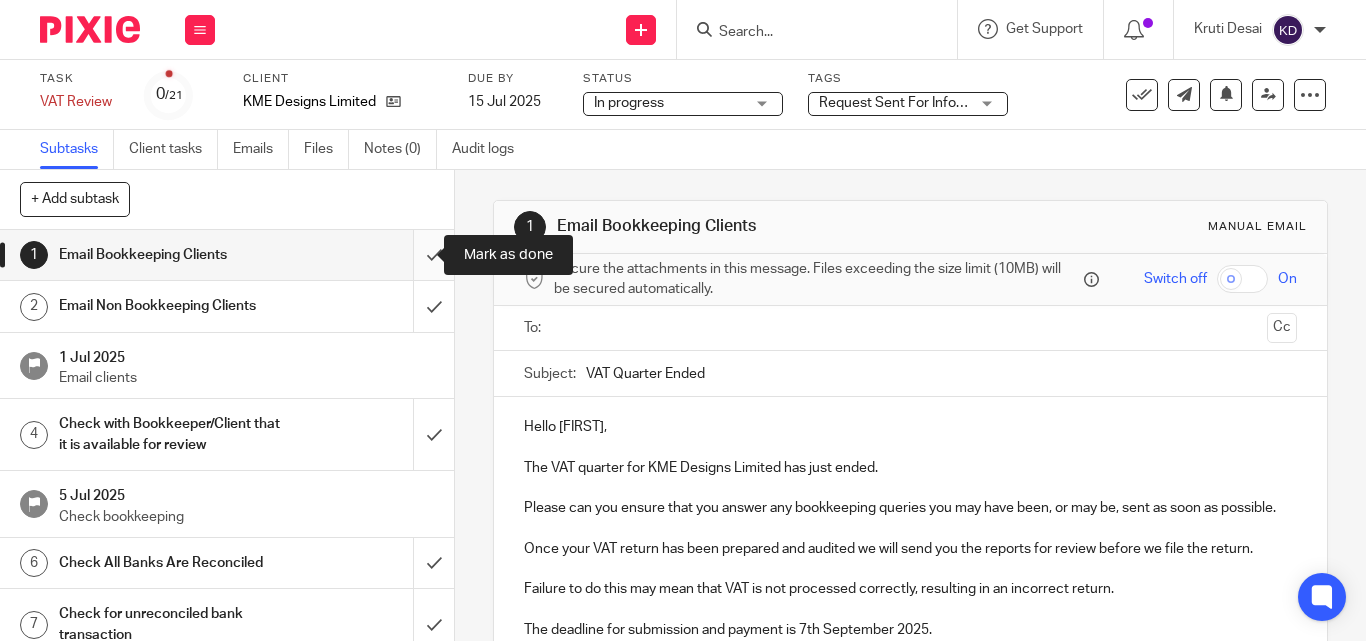 click at bounding box center [227, 255] 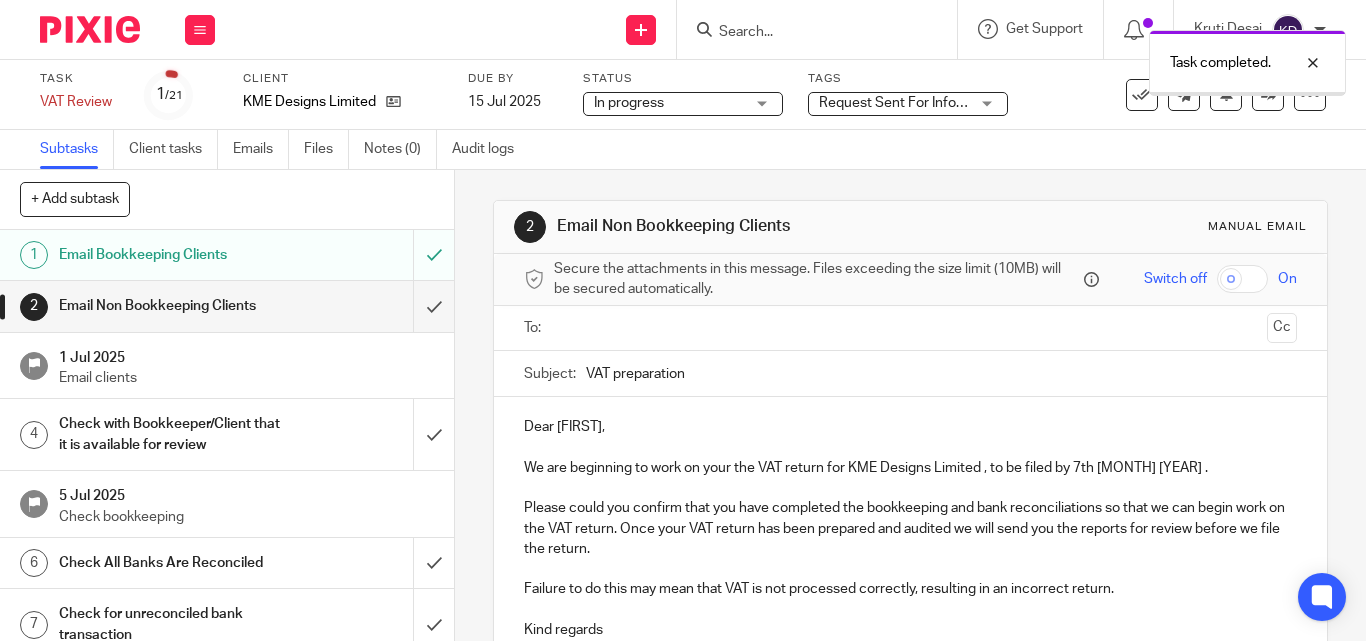 scroll, scrollTop: 0, scrollLeft: 0, axis: both 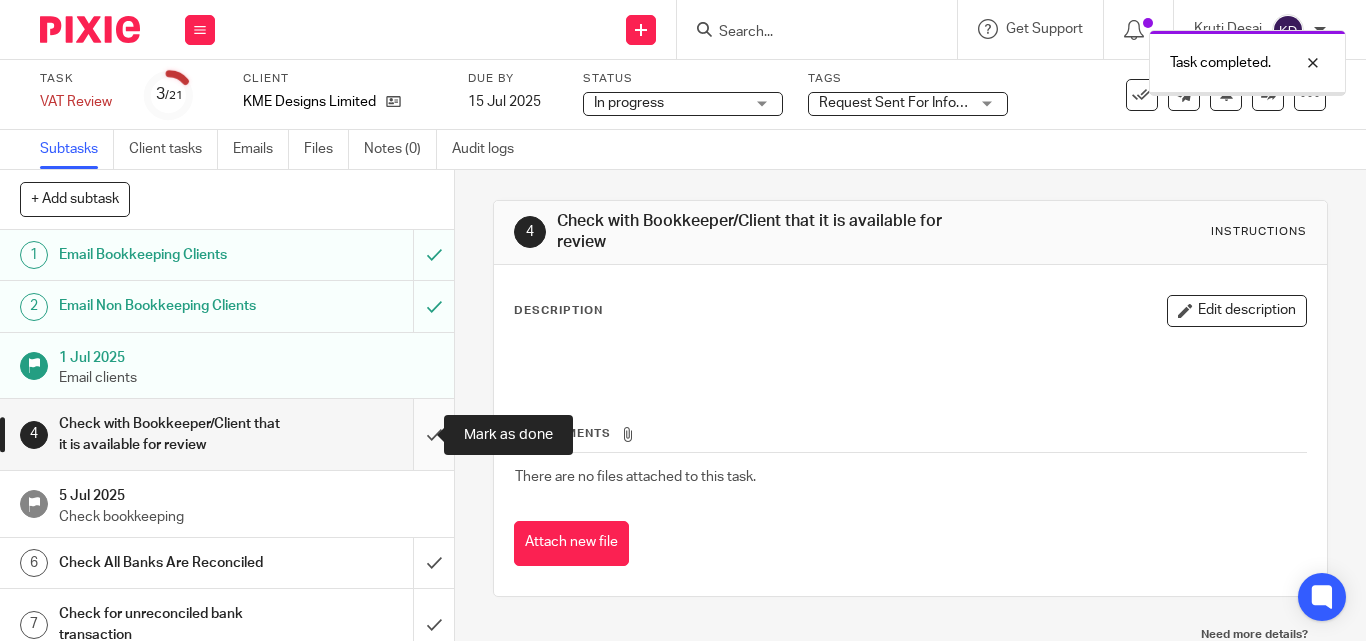 click at bounding box center (227, 434) 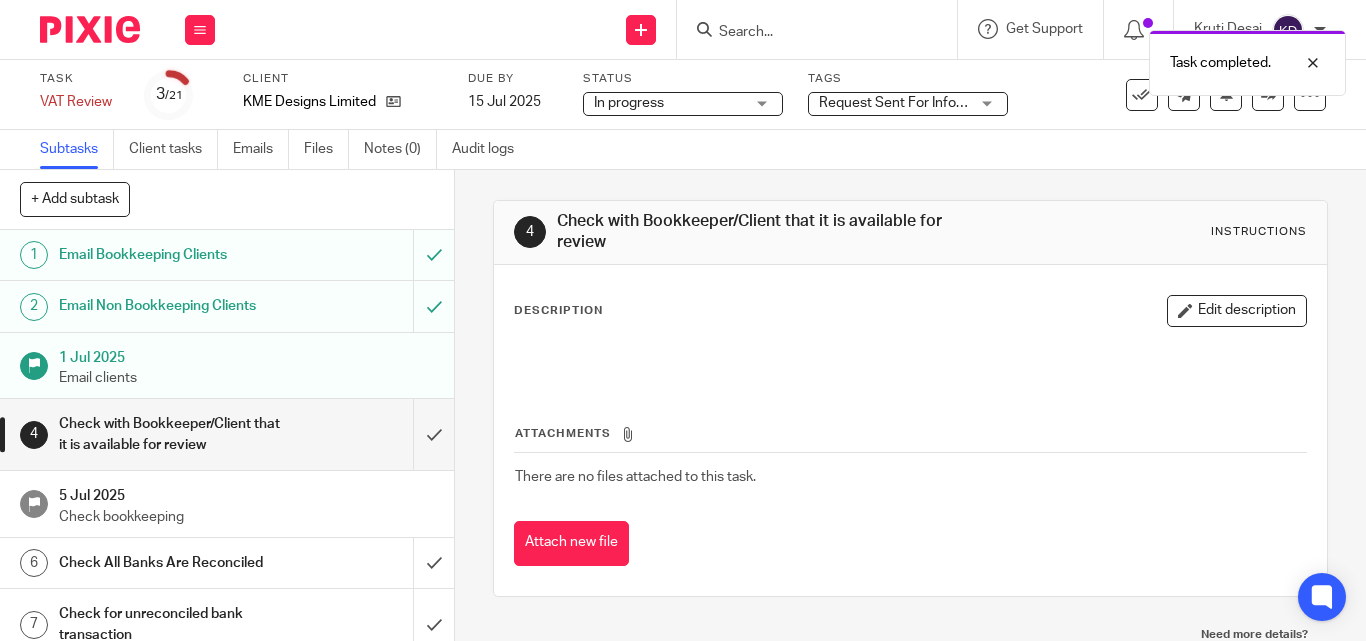 scroll, scrollTop: 200, scrollLeft: 0, axis: vertical 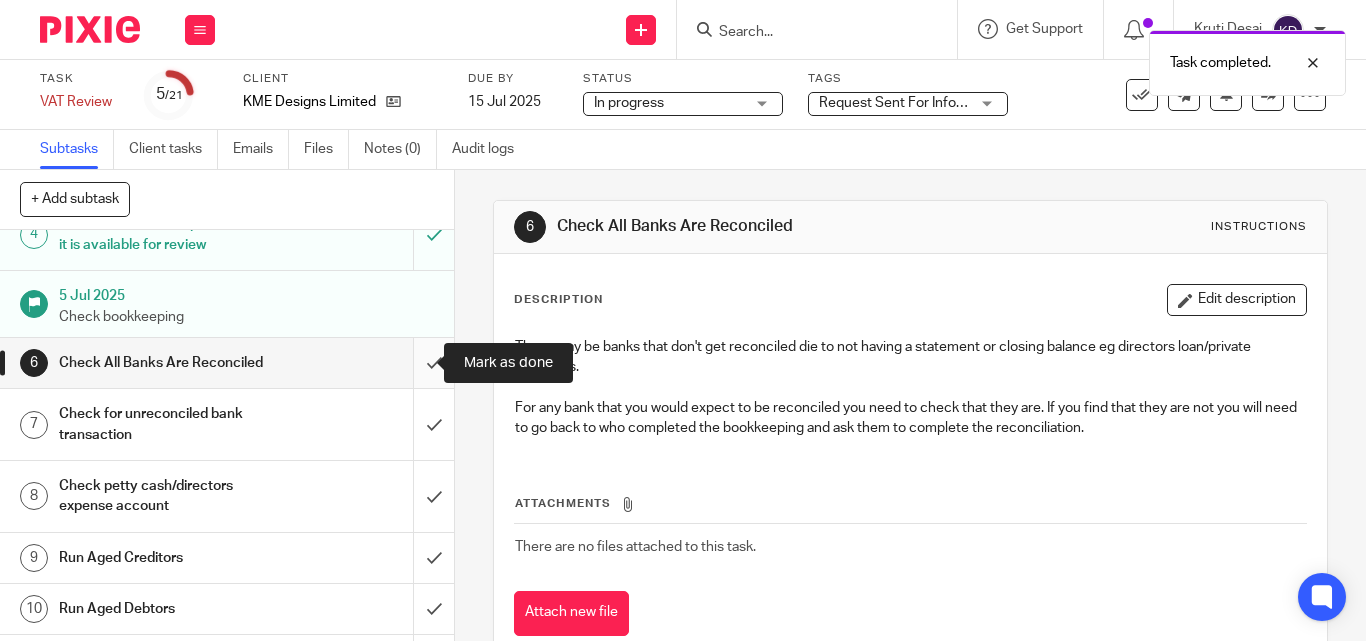 click at bounding box center (227, 363) 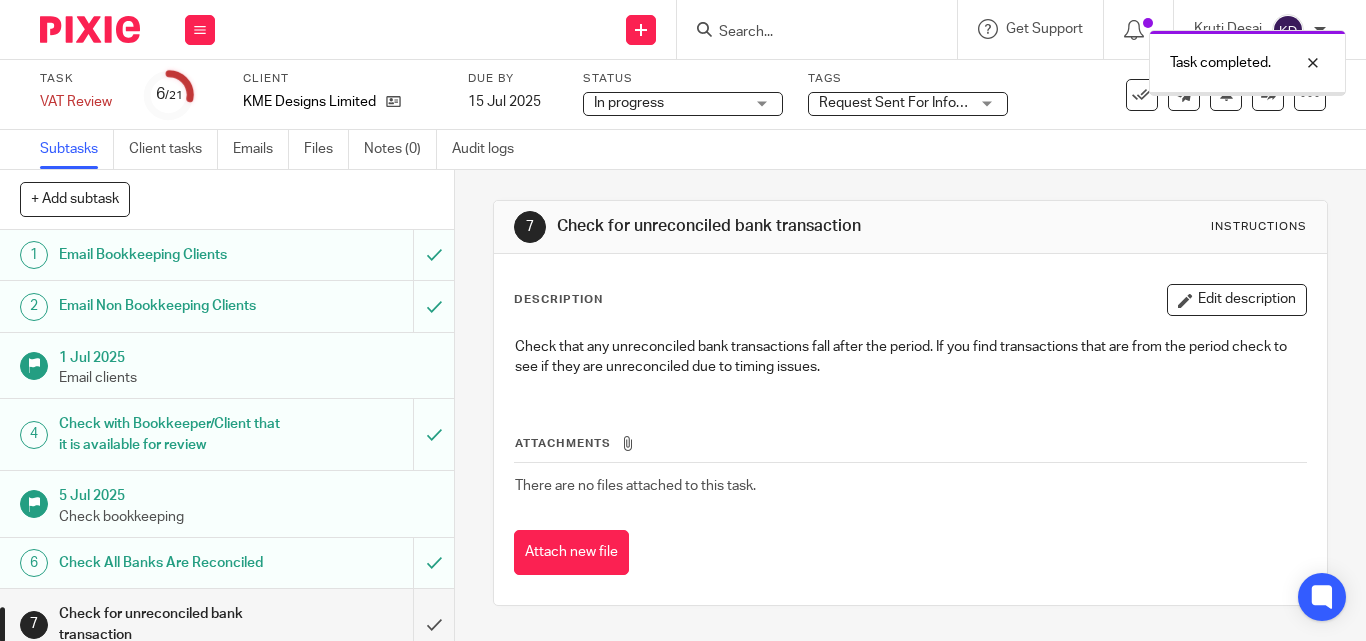 scroll, scrollTop: 0, scrollLeft: 0, axis: both 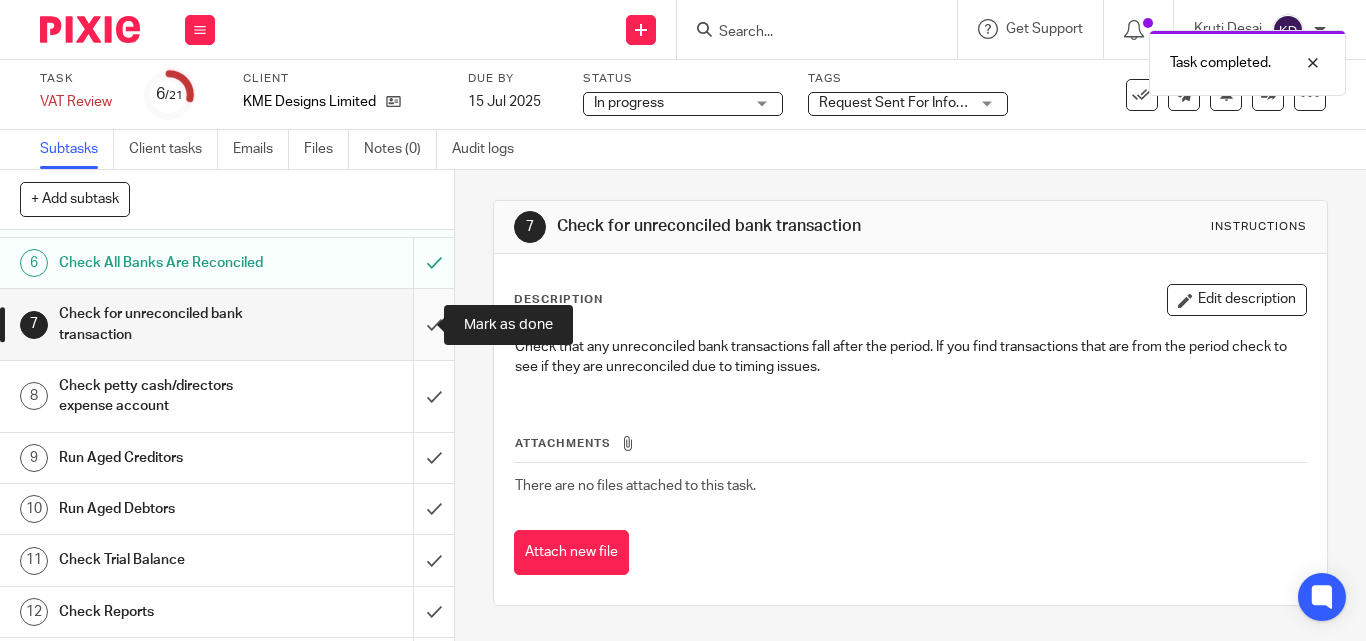 click at bounding box center (227, 324) 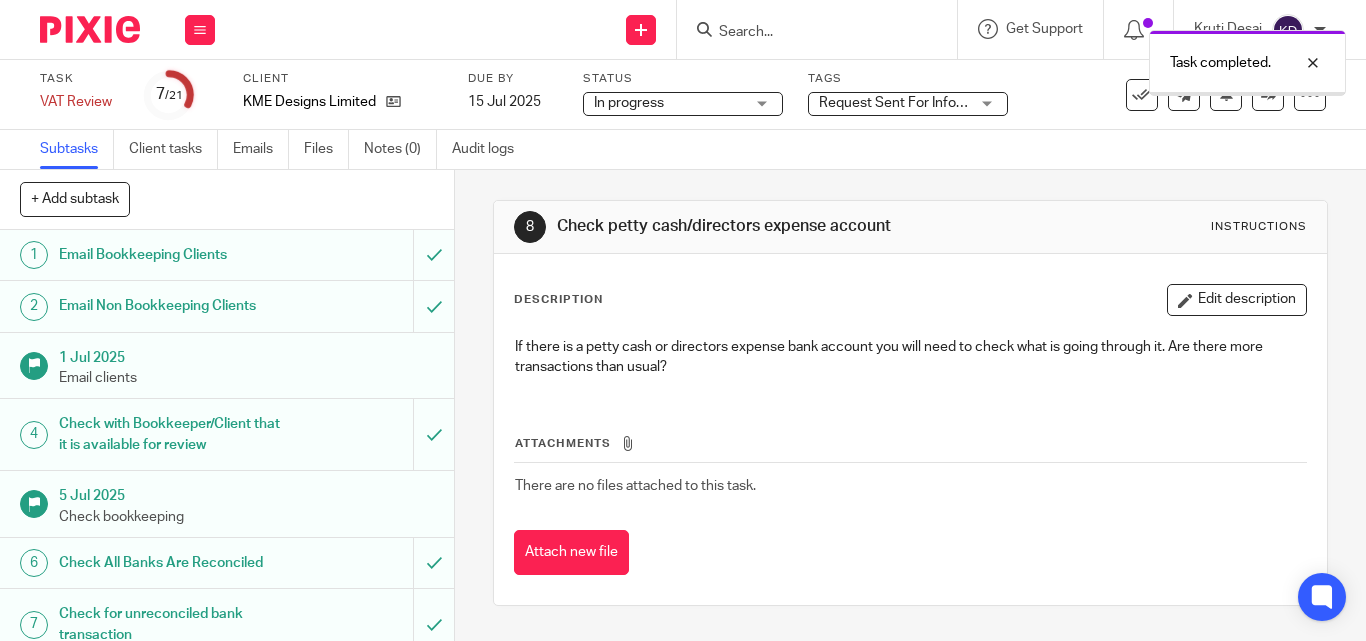 scroll, scrollTop: 0, scrollLeft: 0, axis: both 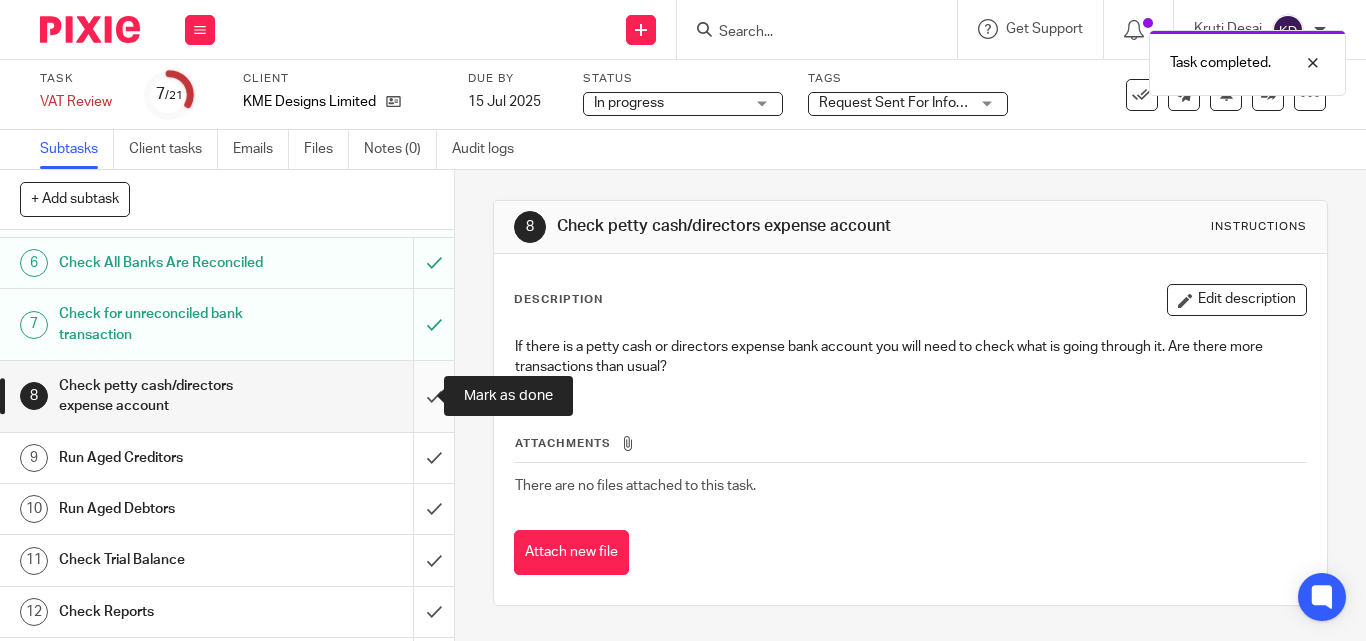 click at bounding box center (227, 396) 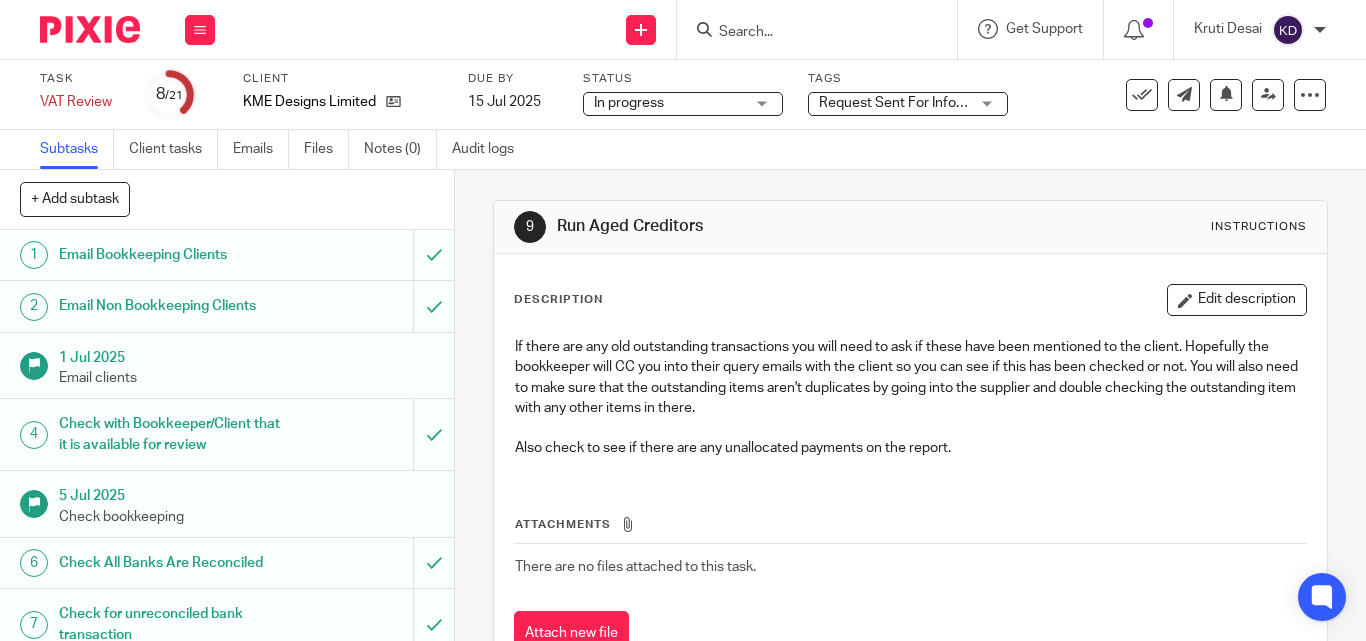 scroll, scrollTop: 0, scrollLeft: 0, axis: both 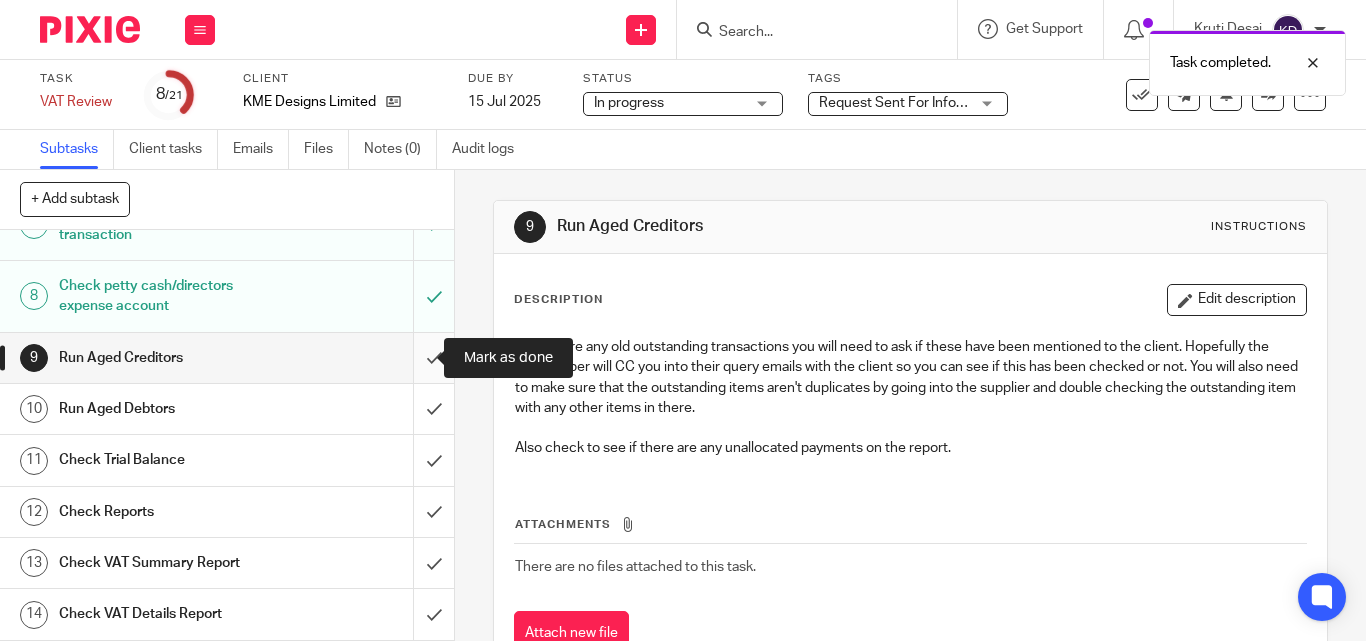 click at bounding box center (227, 358) 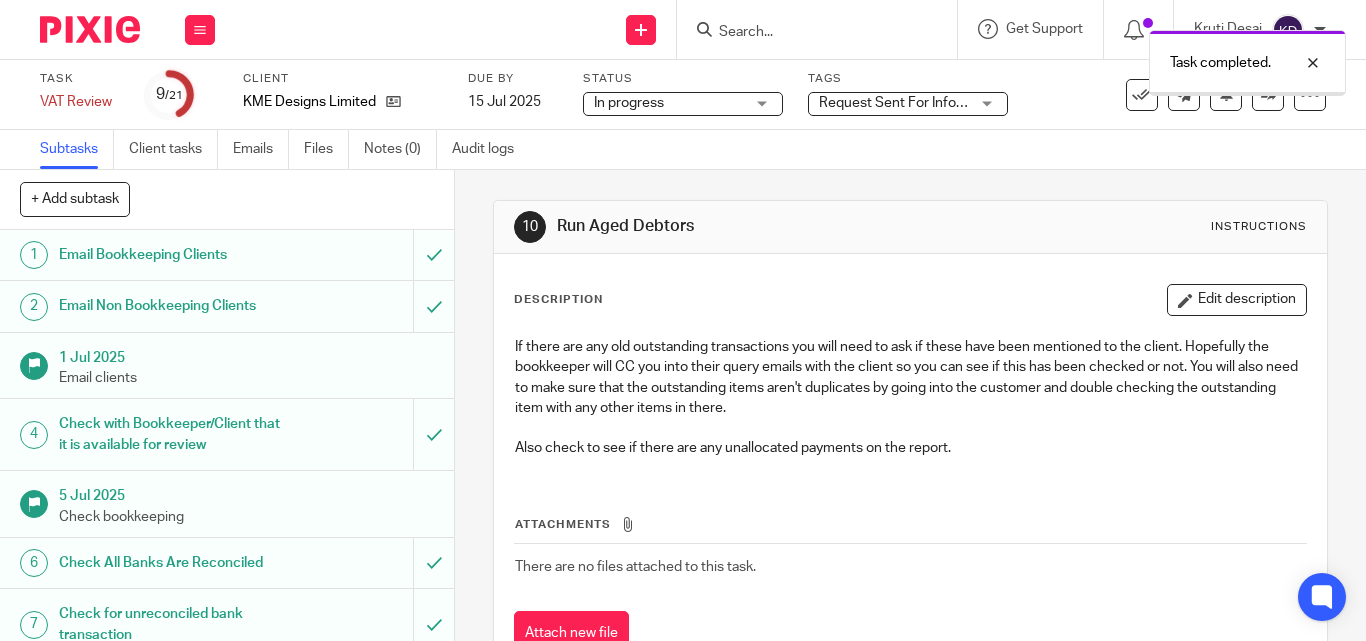 scroll, scrollTop: 0, scrollLeft: 0, axis: both 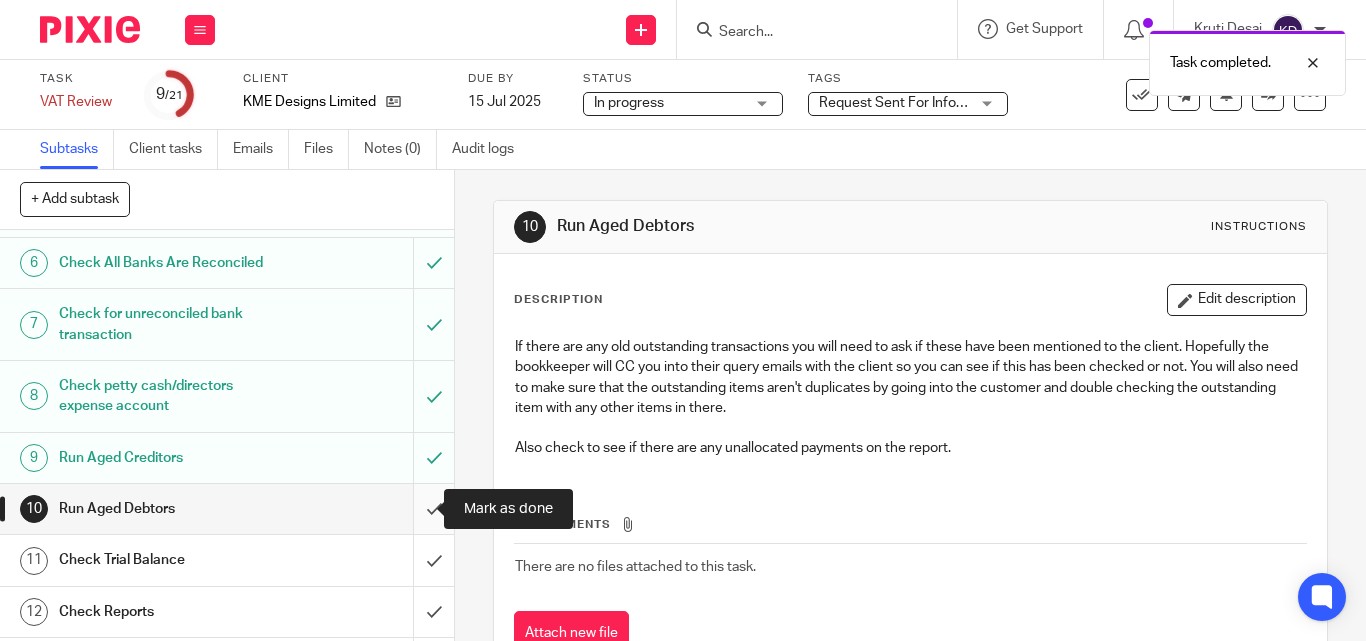click at bounding box center (227, 509) 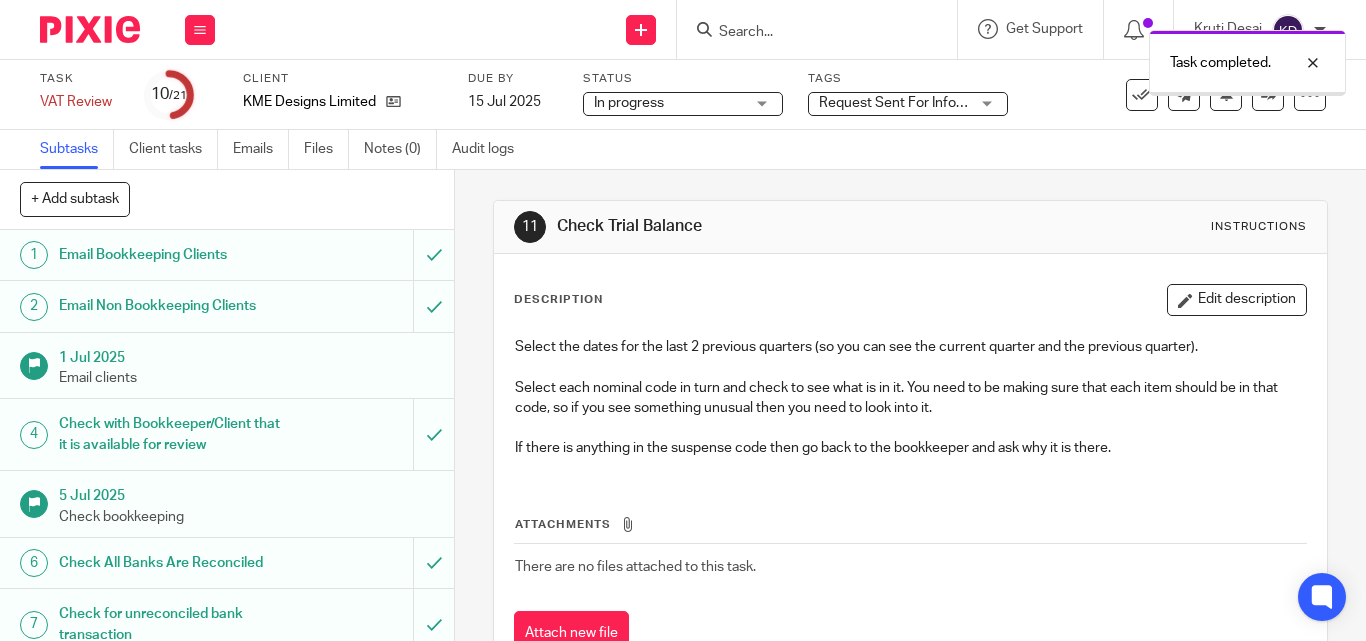 scroll, scrollTop: 0, scrollLeft: 0, axis: both 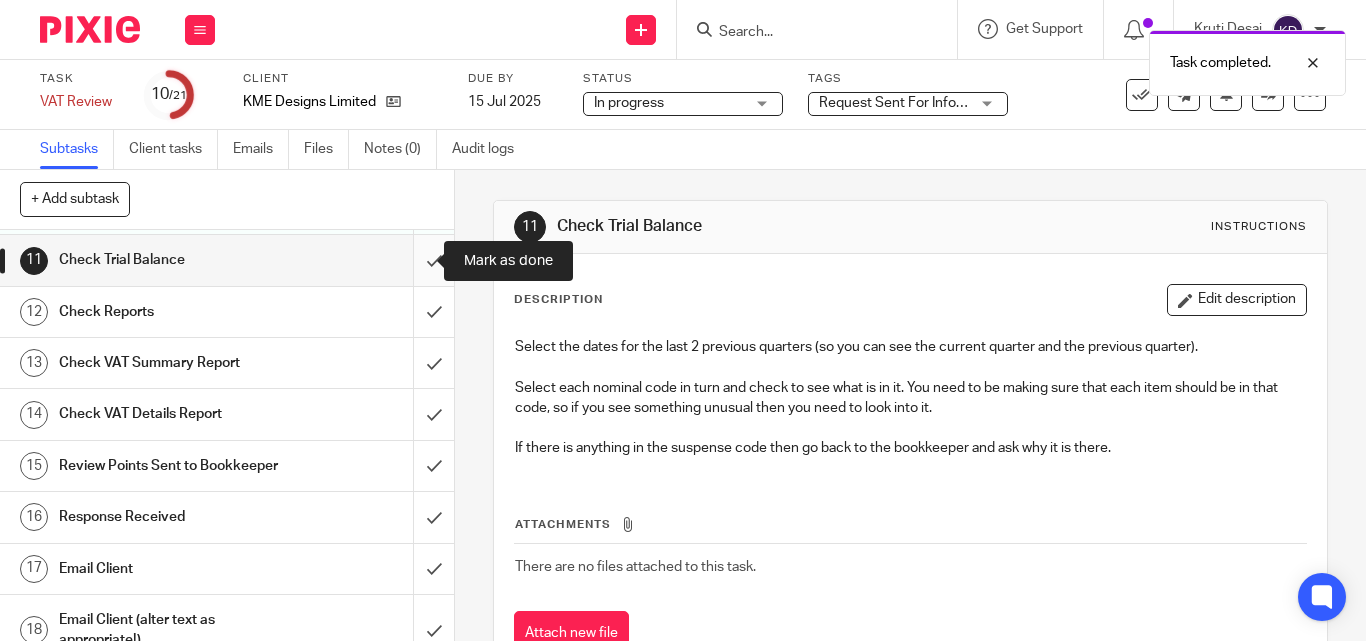 click at bounding box center [227, 260] 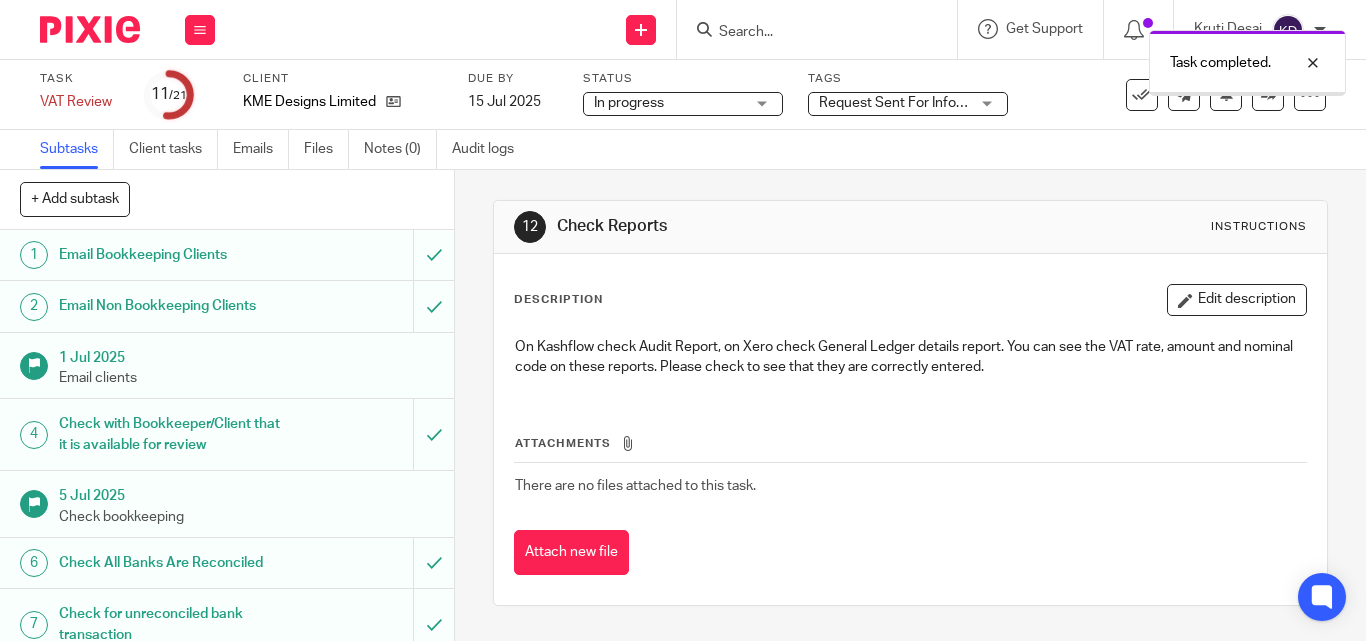 scroll, scrollTop: 0, scrollLeft: 0, axis: both 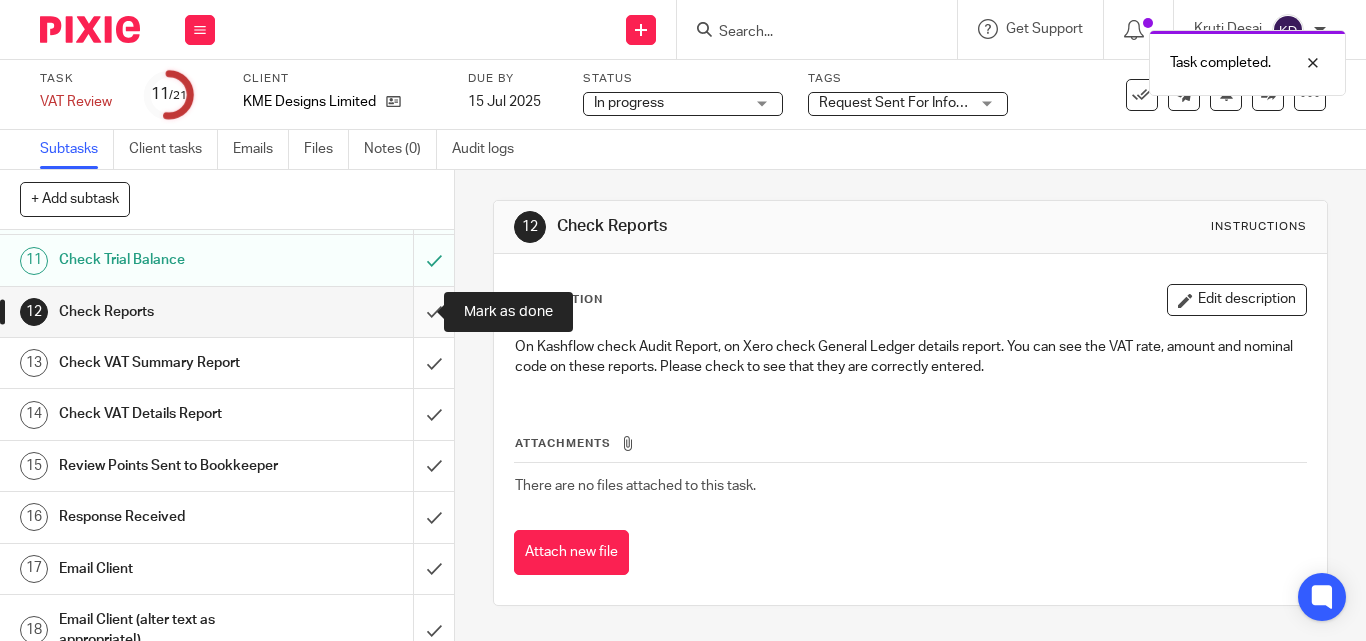 click at bounding box center [227, 312] 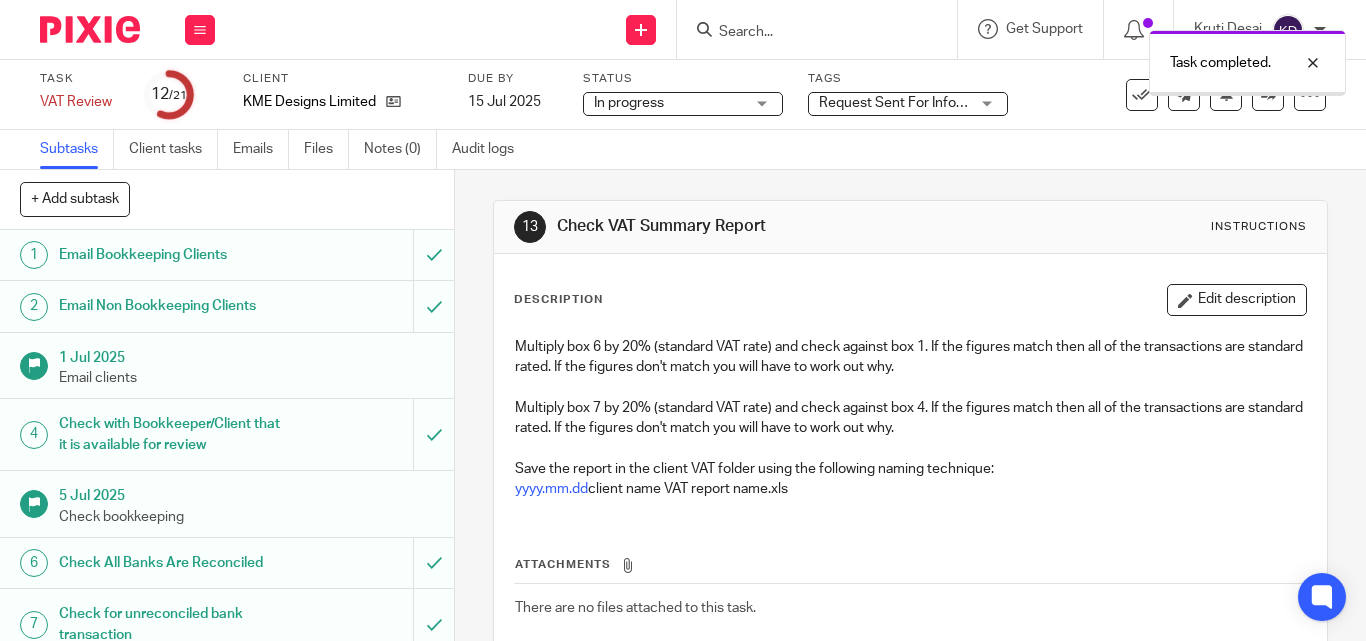 scroll, scrollTop: 0, scrollLeft: 0, axis: both 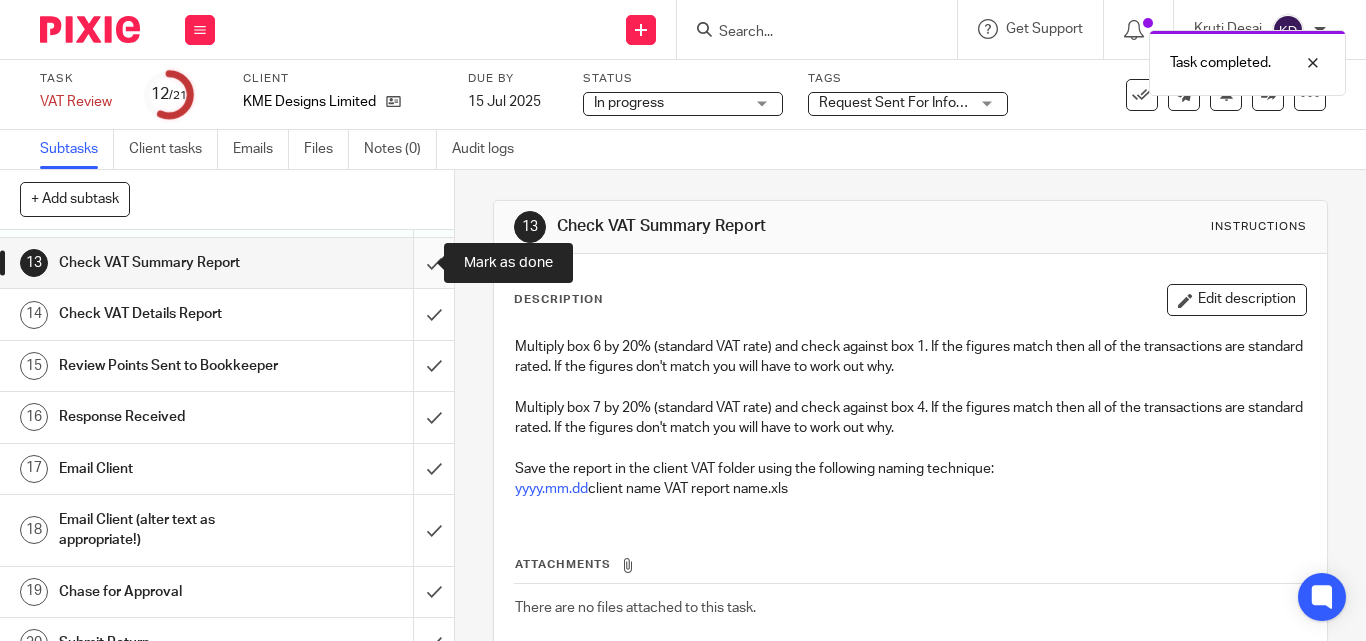 click at bounding box center [227, 263] 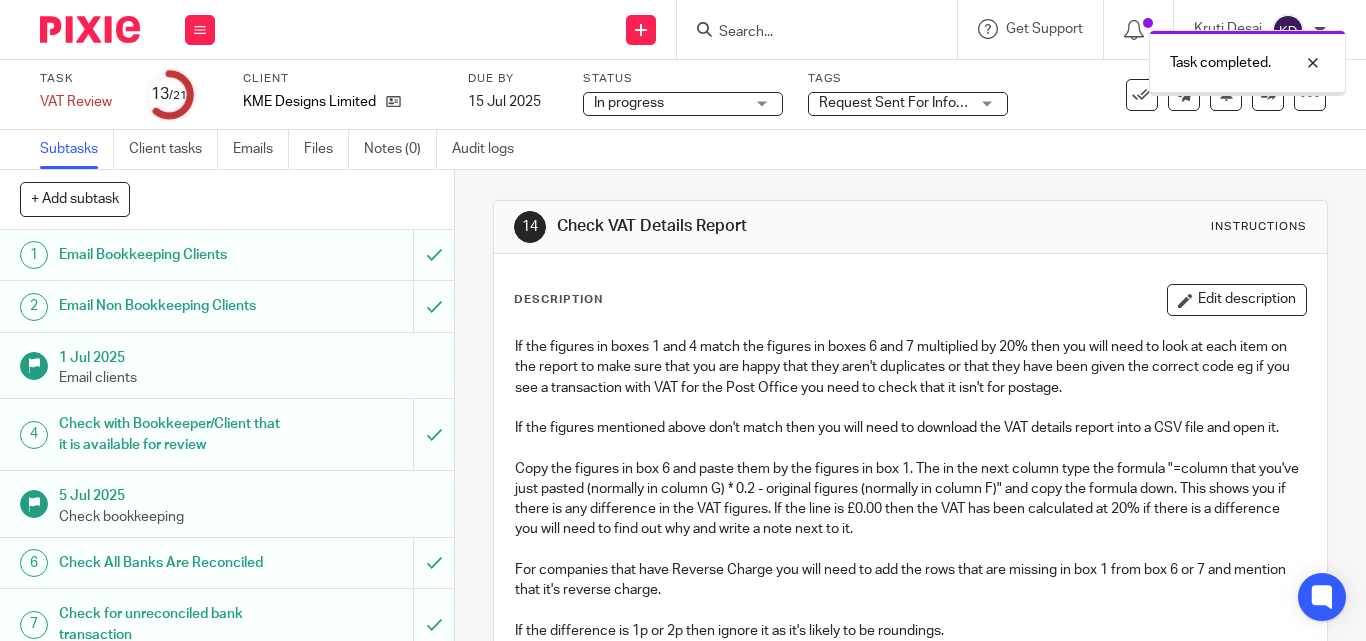 scroll, scrollTop: 0, scrollLeft: 0, axis: both 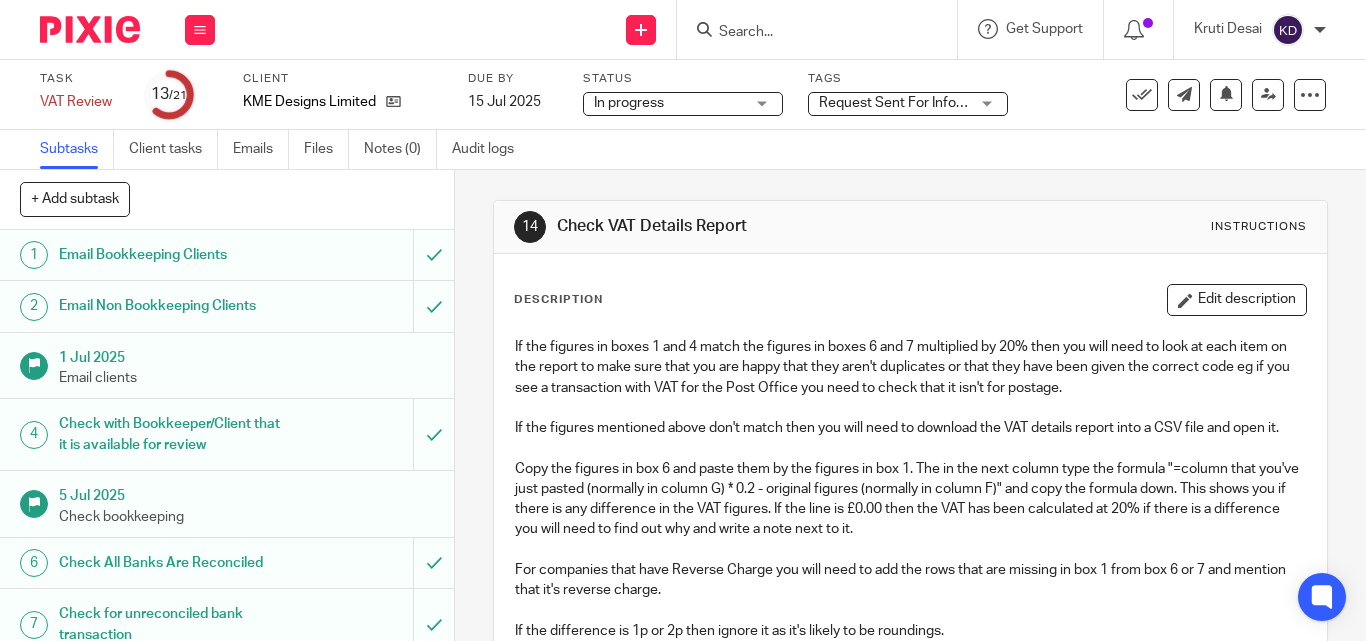 click at bounding box center (807, 33) 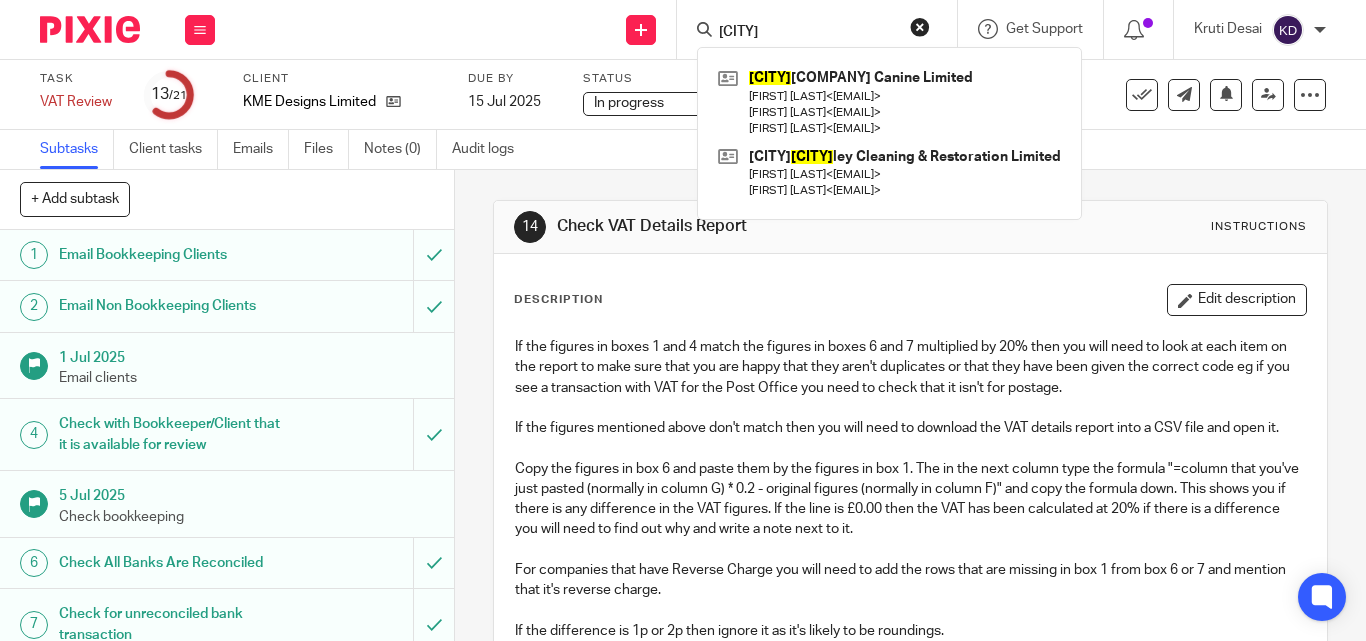 type on "[CITY]" 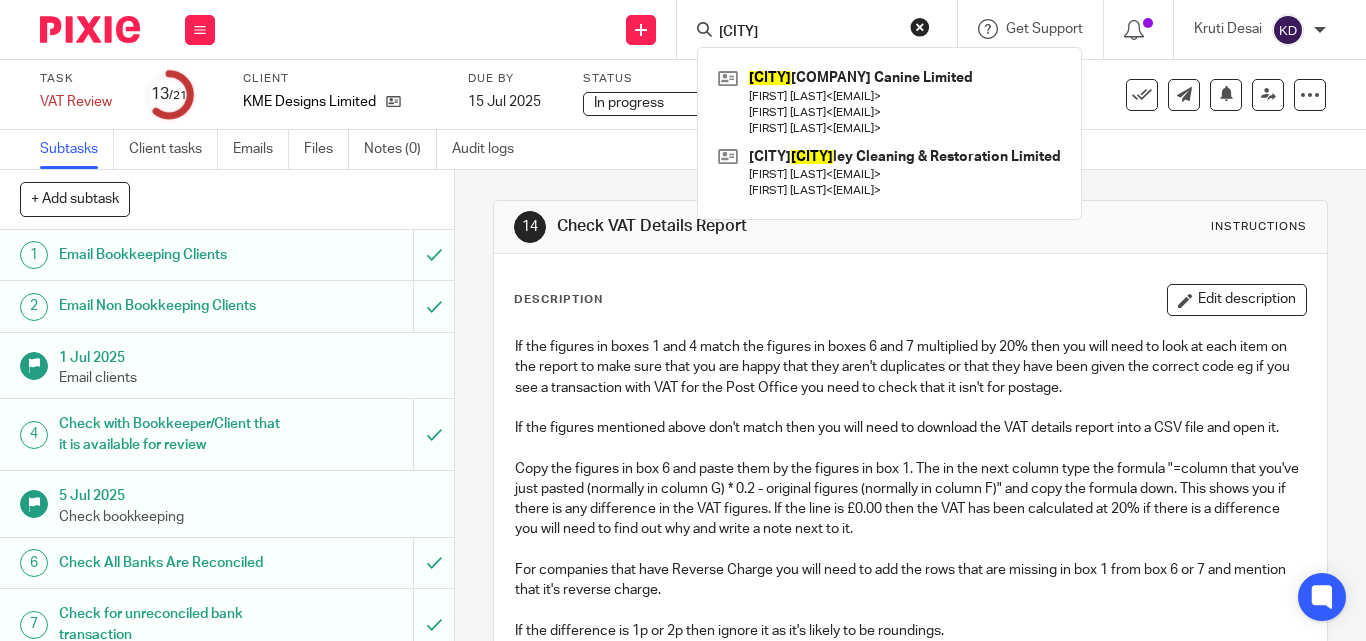 click at bounding box center [0, 0] 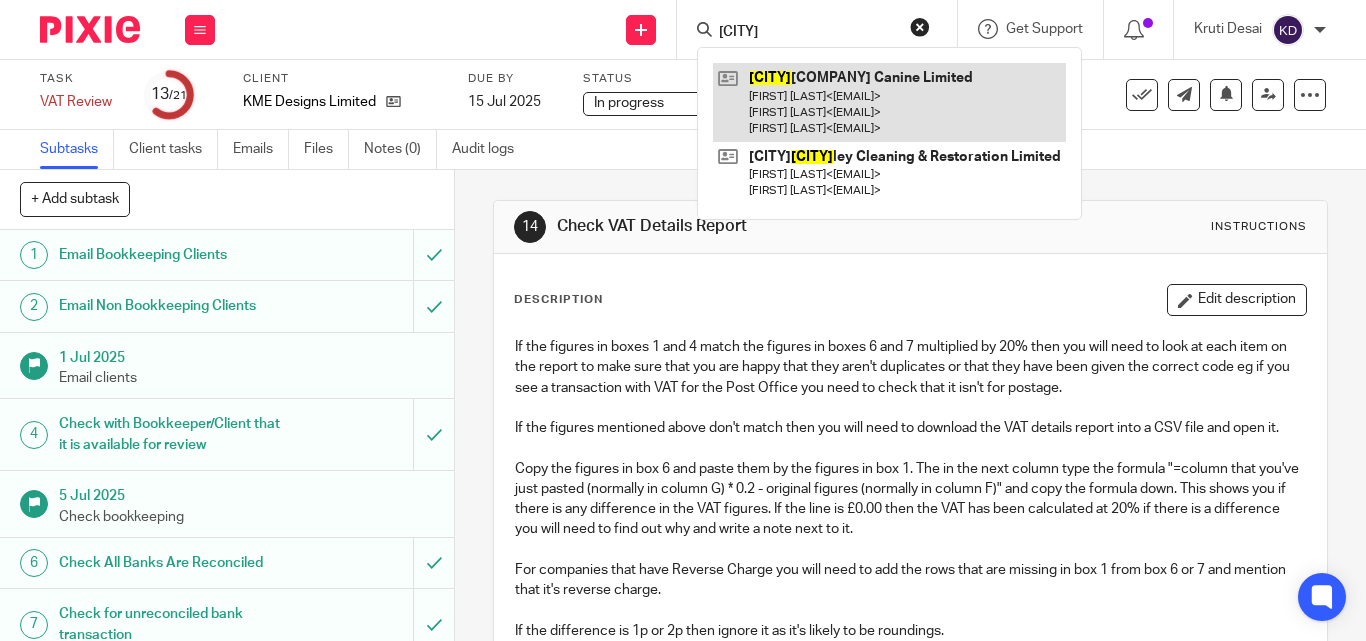 click at bounding box center (889, 102) 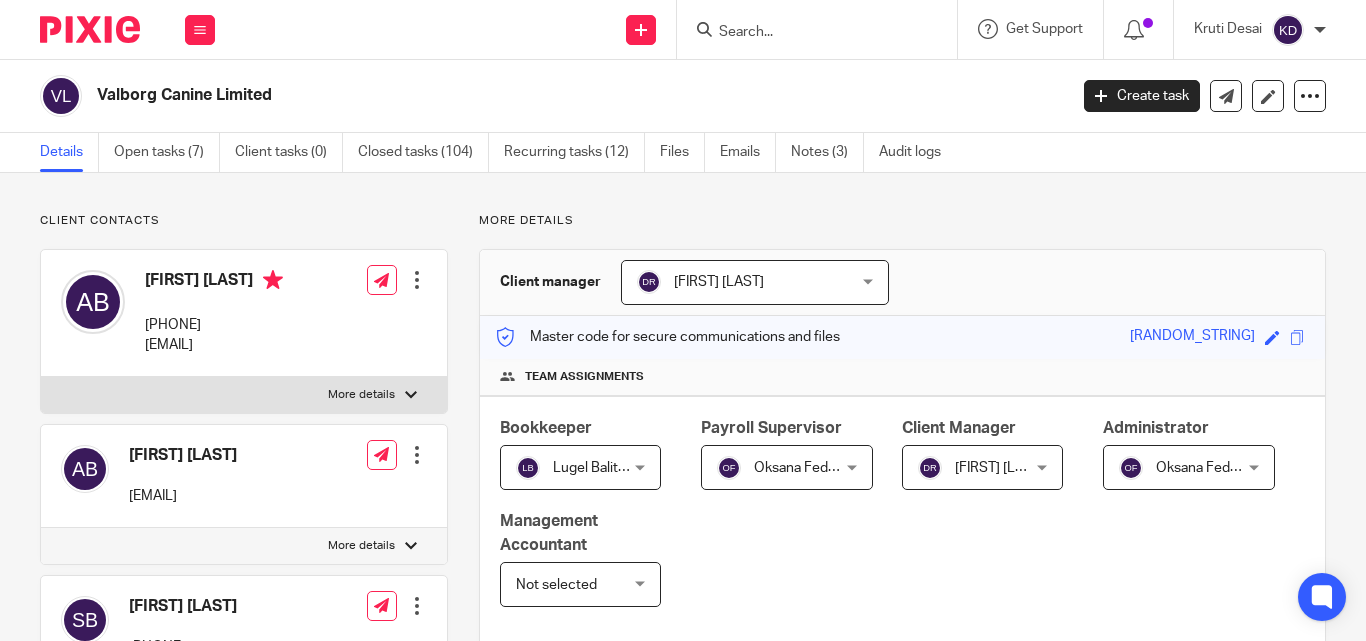 scroll, scrollTop: 0, scrollLeft: 0, axis: both 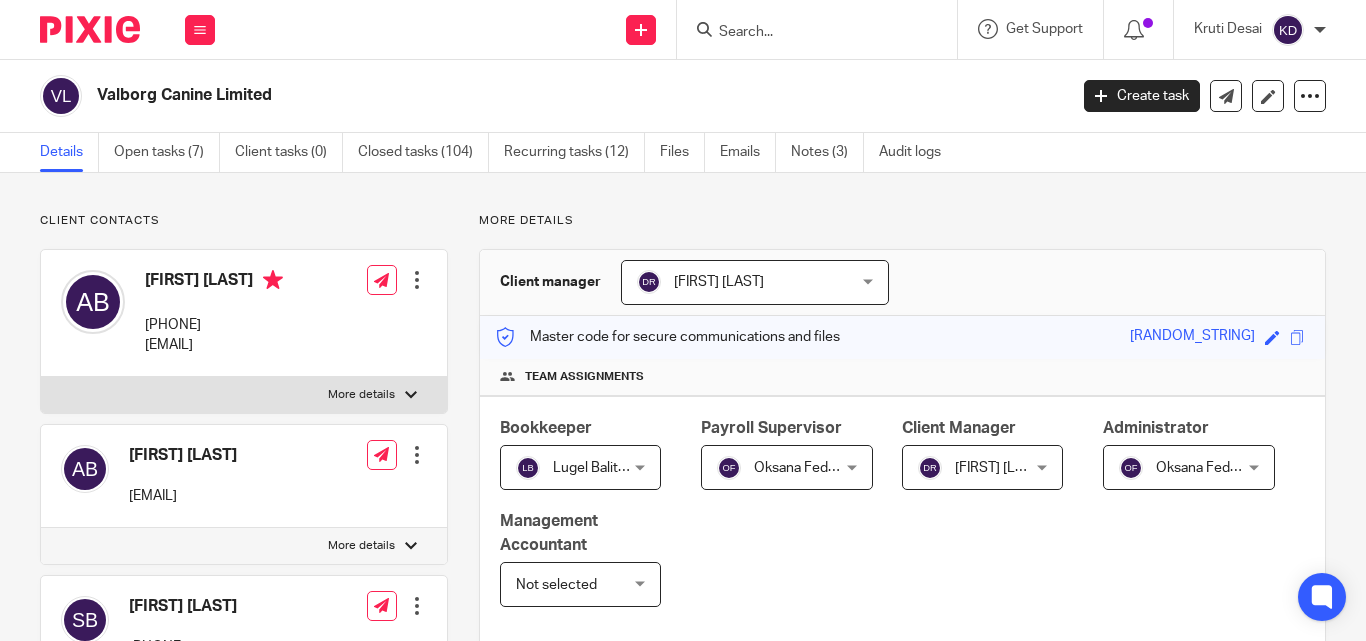 drag, startPoint x: 144, startPoint y: 346, endPoint x: 319, endPoint y: 347, distance: 175.00285 